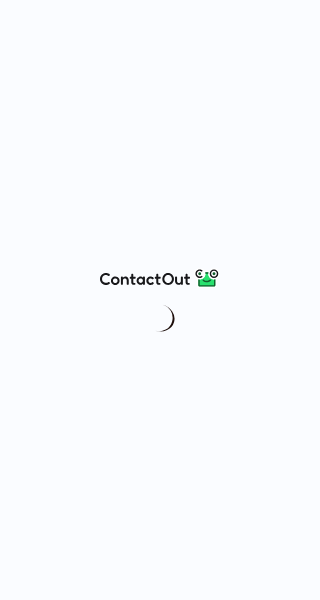scroll, scrollTop: 0, scrollLeft: 0, axis: both 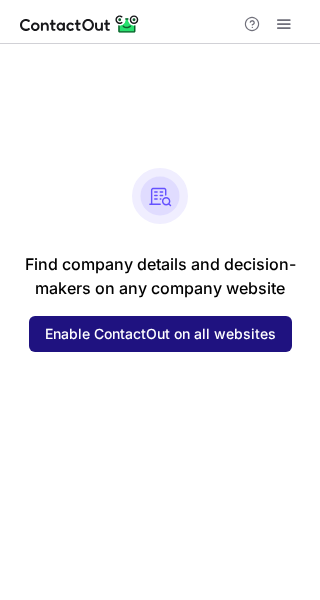 click on "Enable ContactOut on all websites" at bounding box center [160, 334] 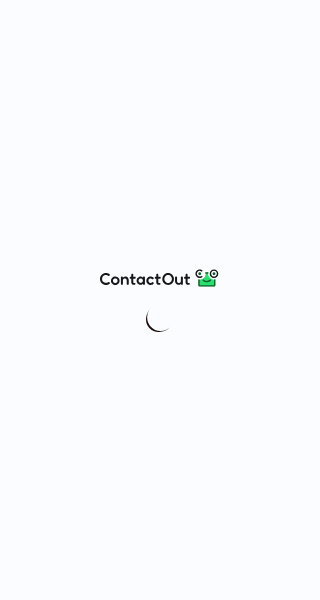 scroll, scrollTop: 0, scrollLeft: 0, axis: both 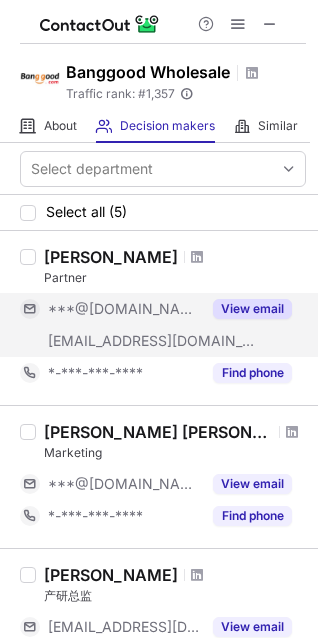 click on "View email" at bounding box center (252, 309) 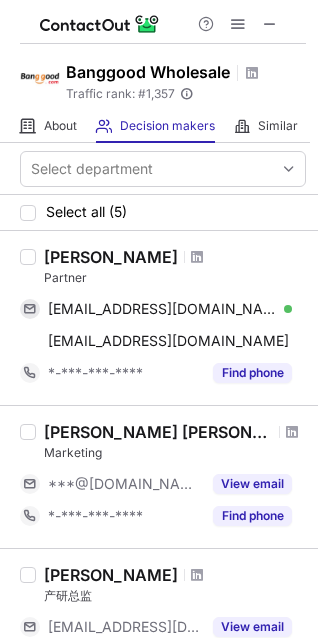 scroll, scrollTop: 542, scrollLeft: 0, axis: vertical 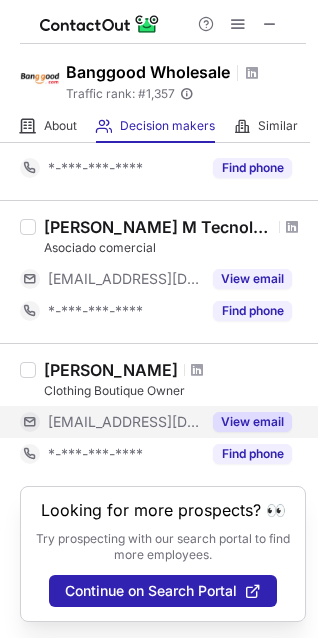 click on "View email" at bounding box center [252, 422] 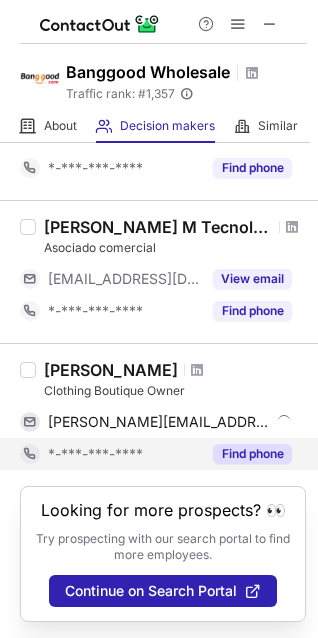 click on "Find phone" at bounding box center (252, 454) 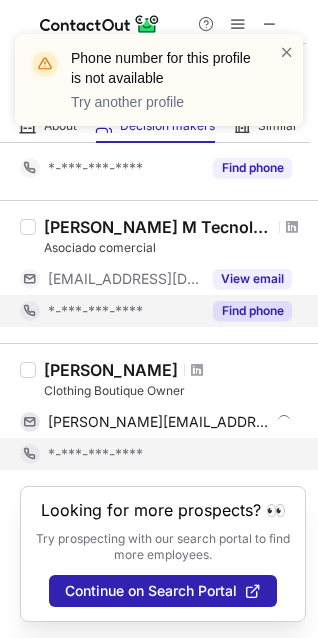 click on "Find phone" at bounding box center [252, 311] 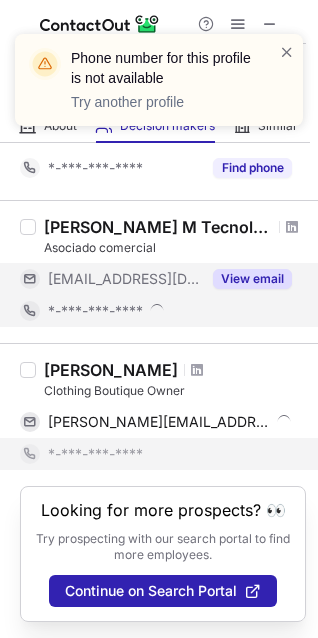 click on "View email" at bounding box center (252, 279) 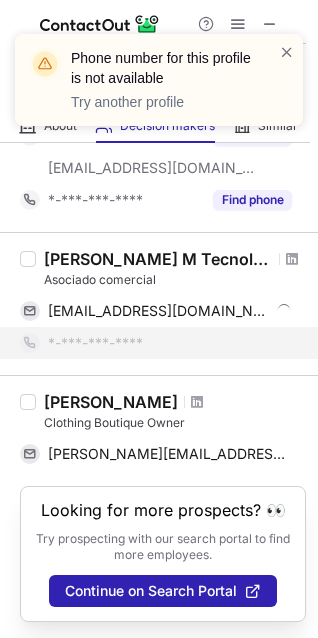 scroll, scrollTop: 177, scrollLeft: 0, axis: vertical 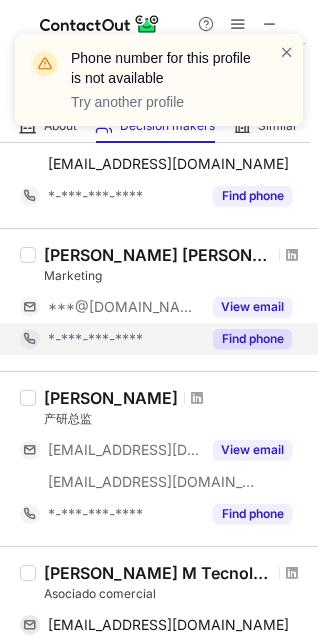 click on "Find phone" at bounding box center [252, 339] 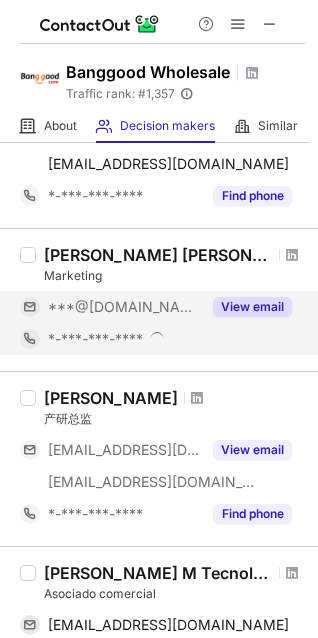 click on "View email" at bounding box center [252, 307] 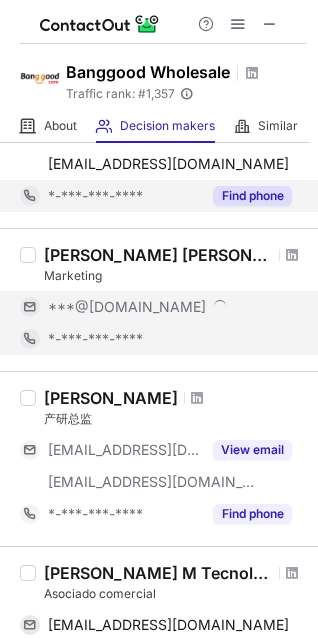 click on "Find phone" at bounding box center (252, 196) 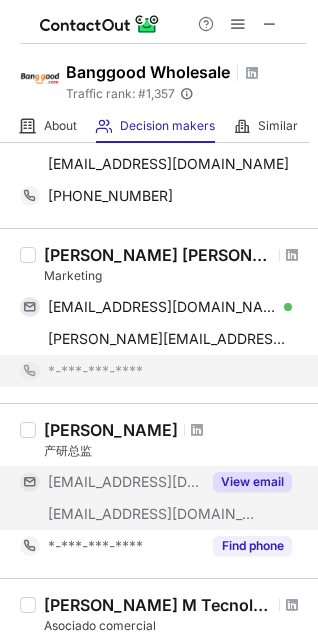 click on "View email" at bounding box center (252, 482) 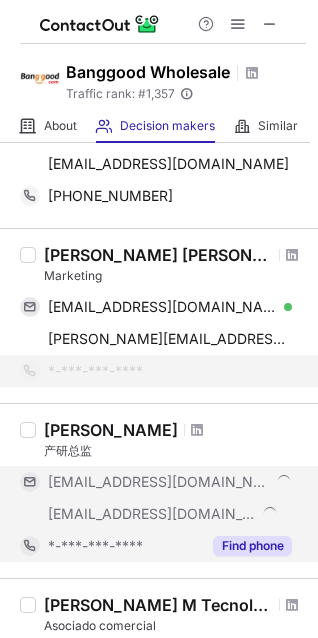click on "Find phone" at bounding box center (252, 546) 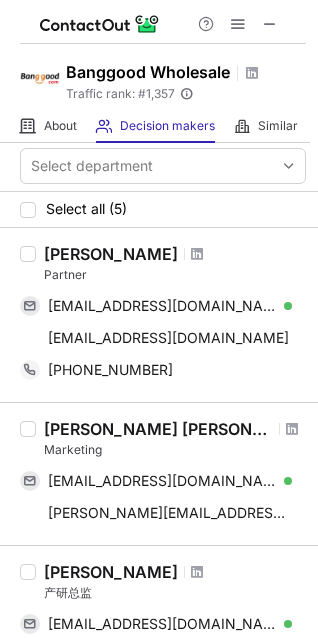 scroll, scrollTop: 0, scrollLeft: 0, axis: both 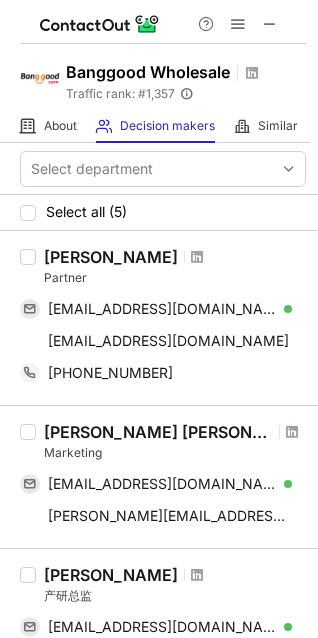 click on "Nuno Nunes Partner nm_nunes@hotmail.com Verified Send email Copy nuno@banggood.com Send email Copy +351918305538 Copy" at bounding box center (159, 318) 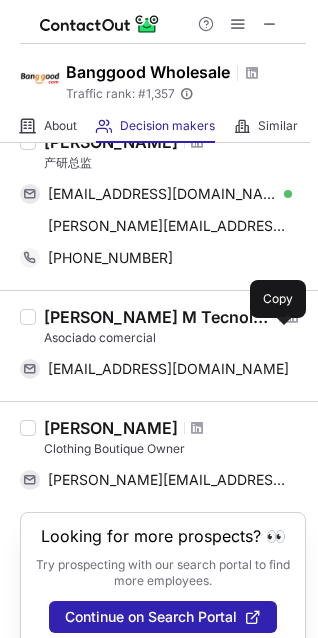 scroll, scrollTop: 478, scrollLeft: 0, axis: vertical 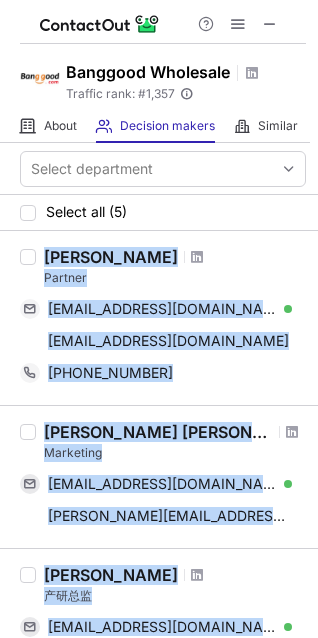 drag, startPoint x: 207, startPoint y: 435, endPoint x: 15, endPoint y: 246, distance: 269.41605 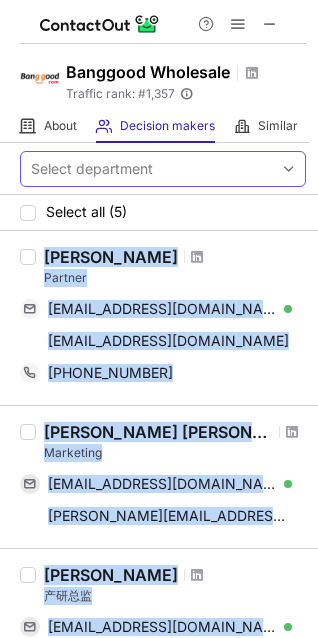click at bounding box center [289, 169] 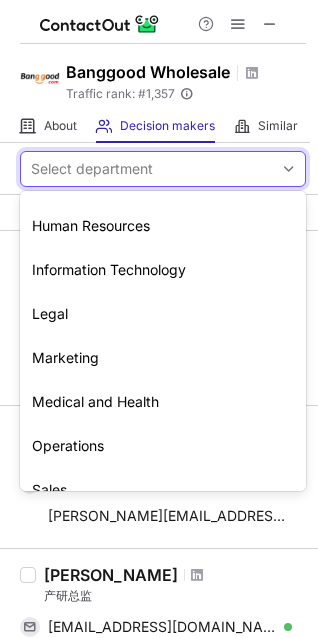 scroll, scrollTop: 148, scrollLeft: 0, axis: vertical 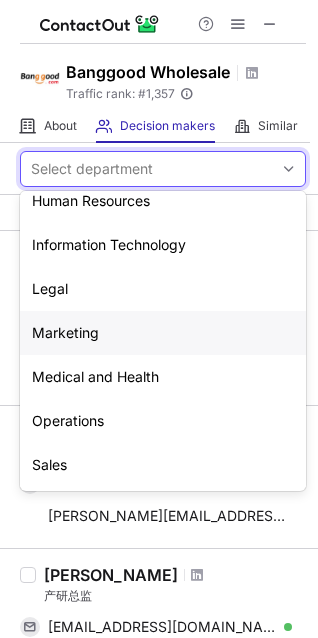 click on "Marketing" at bounding box center (163, 333) 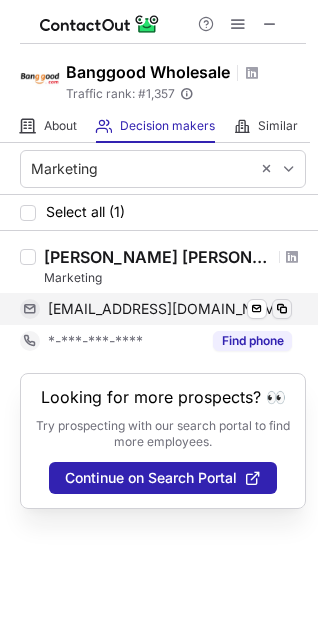 click at bounding box center (282, 309) 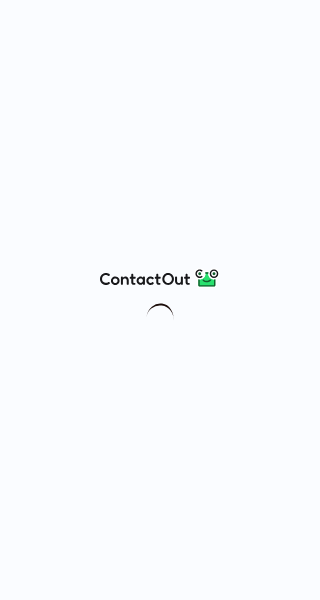 scroll, scrollTop: 0, scrollLeft: 0, axis: both 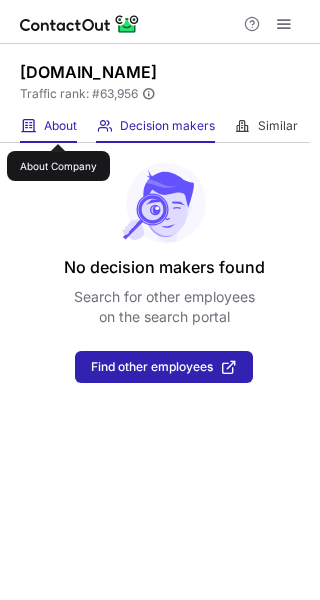 click on "About" at bounding box center [60, 126] 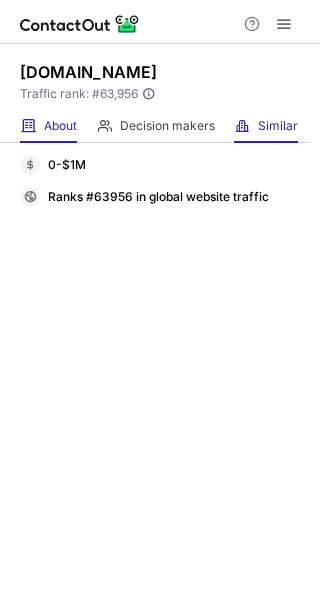 click on "Similar Similar Companies" at bounding box center (266, 126) 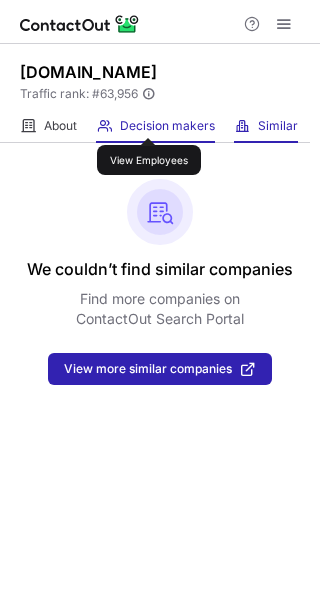 click on "Decision makers" at bounding box center [167, 126] 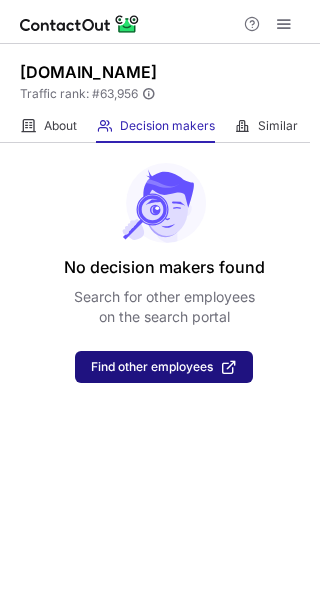 click on "Find other employees" at bounding box center (152, 367) 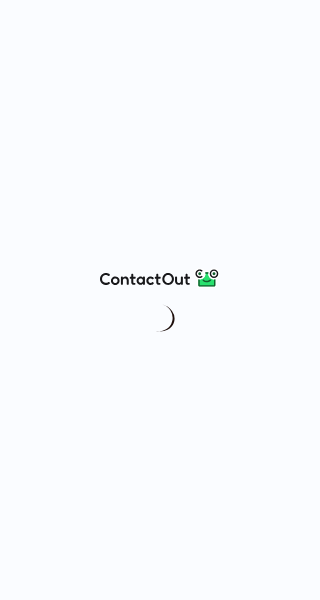 scroll, scrollTop: 0, scrollLeft: 0, axis: both 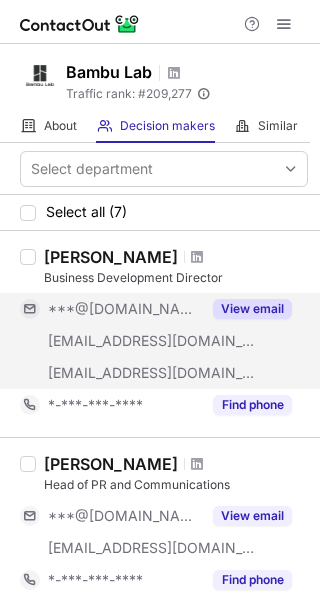 click on "View email" at bounding box center [252, 309] 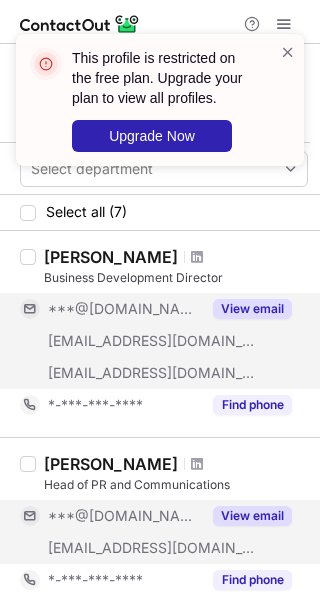 click on "View email" at bounding box center (252, 516) 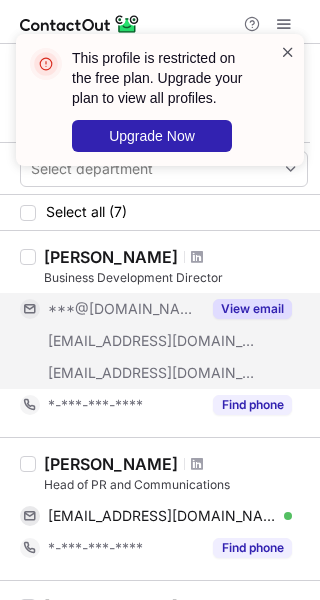 click at bounding box center [288, 52] 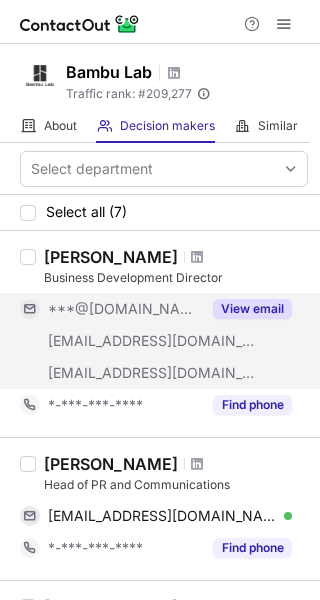 click on "View email" at bounding box center (246, 309) 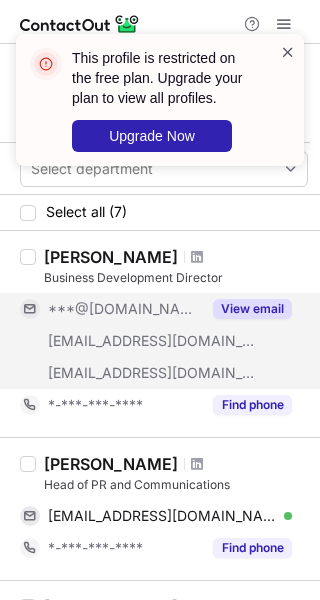 click at bounding box center [288, 52] 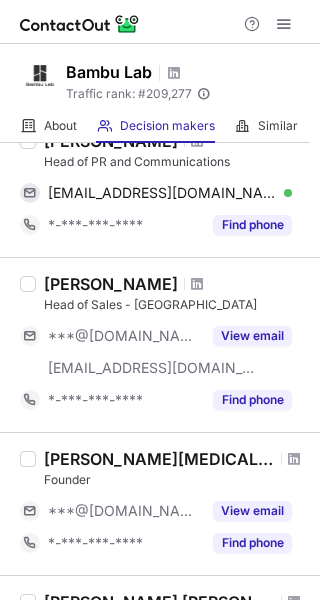 scroll, scrollTop: 333, scrollLeft: 0, axis: vertical 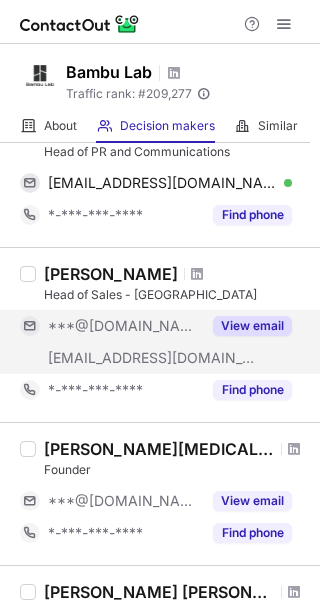 click on "View email" at bounding box center [252, 326] 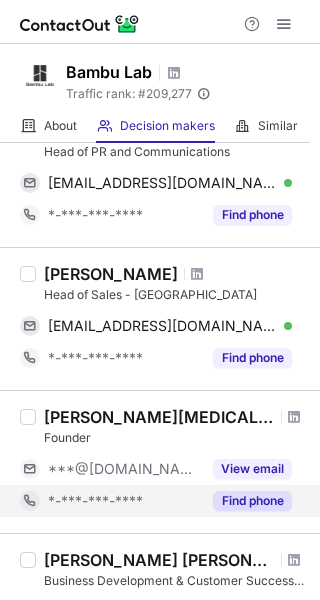 click on "Find phone" at bounding box center [252, 501] 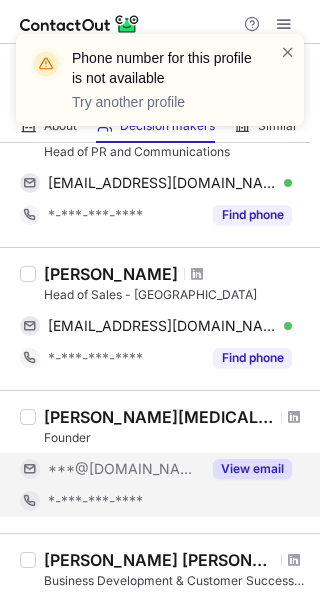 click on "View email" at bounding box center (252, 469) 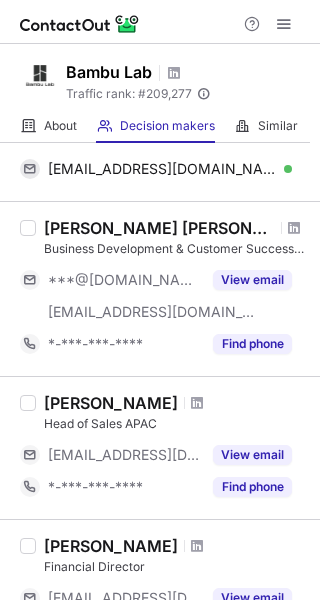 scroll, scrollTop: 641, scrollLeft: 0, axis: vertical 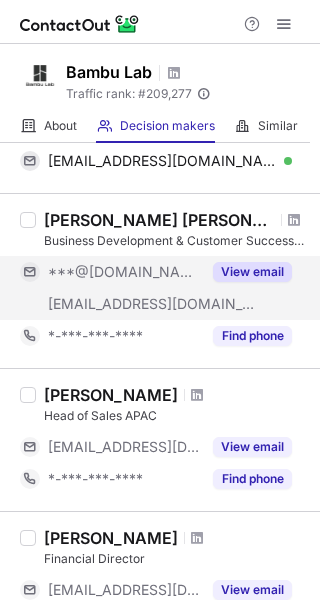click on "View email" at bounding box center [252, 272] 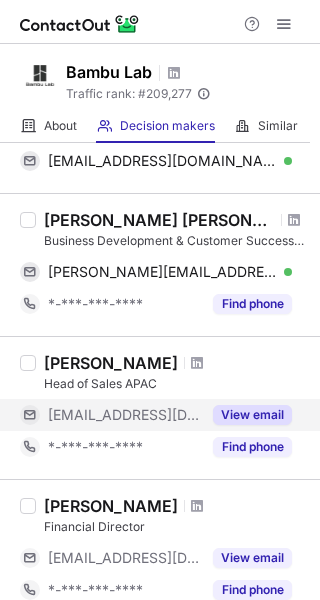 click on "View email" at bounding box center [252, 415] 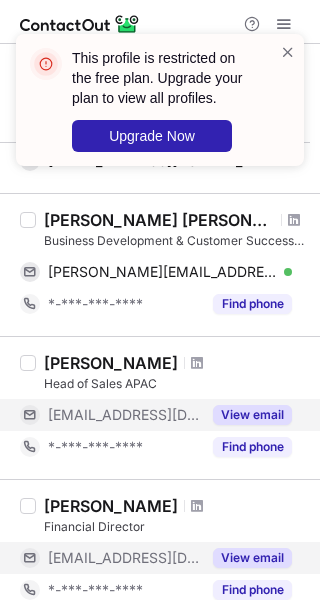 click on "View email" at bounding box center [252, 558] 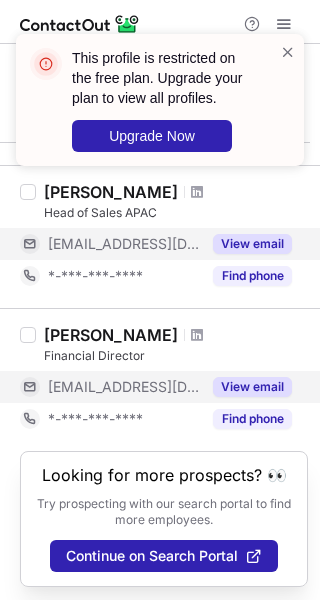 scroll, scrollTop: 815, scrollLeft: 0, axis: vertical 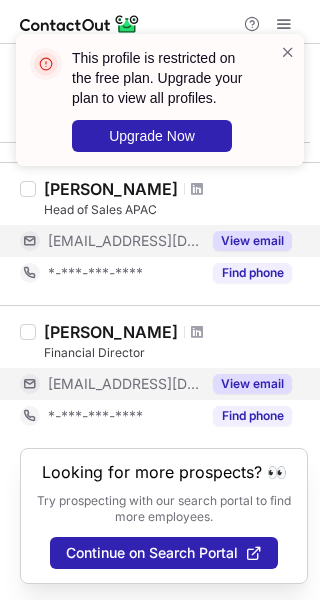 click on "View email" at bounding box center (252, 384) 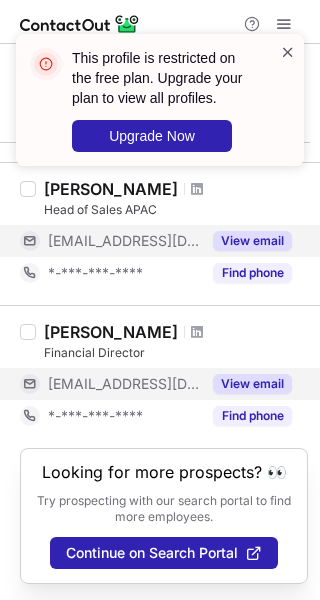 click at bounding box center [288, 52] 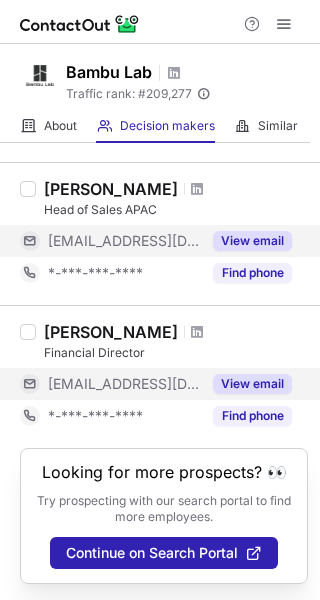 click on "View email" at bounding box center (252, 384) 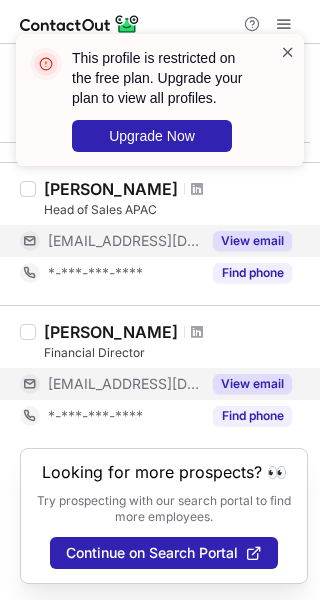 click at bounding box center [288, 52] 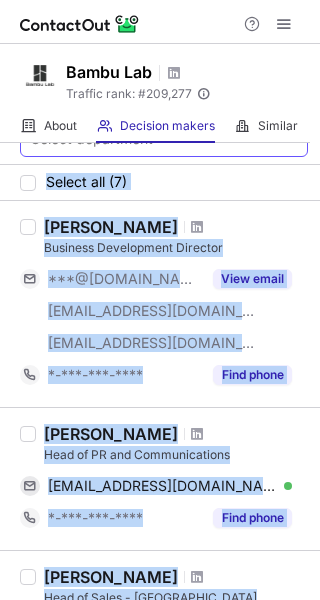 scroll, scrollTop: 0, scrollLeft: 0, axis: both 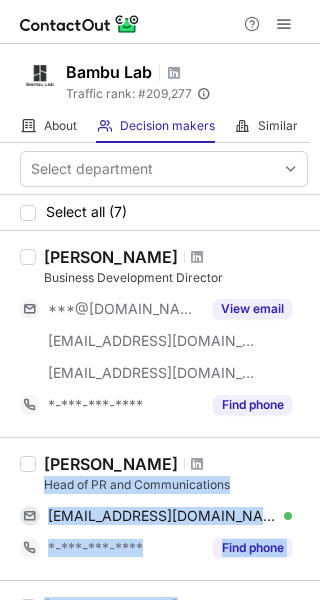 drag, startPoint x: 243, startPoint y: 362, endPoint x: 40, endPoint y: 478, distance: 233.80548 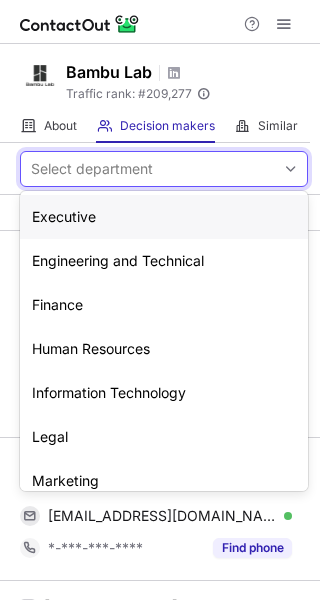click on "Select department" at bounding box center [92, 169] 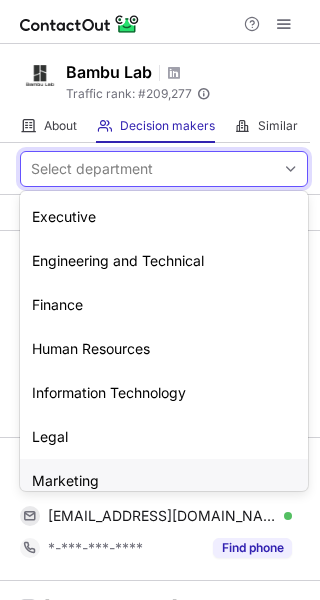 scroll, scrollTop: 148, scrollLeft: 0, axis: vertical 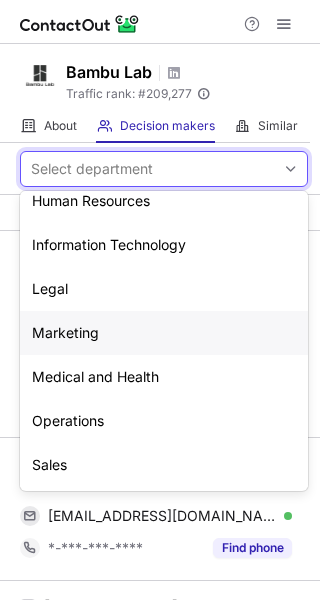click on "Marketing" at bounding box center [164, 333] 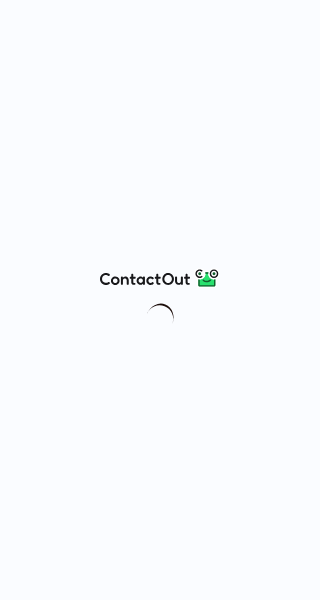 scroll, scrollTop: 0, scrollLeft: 0, axis: both 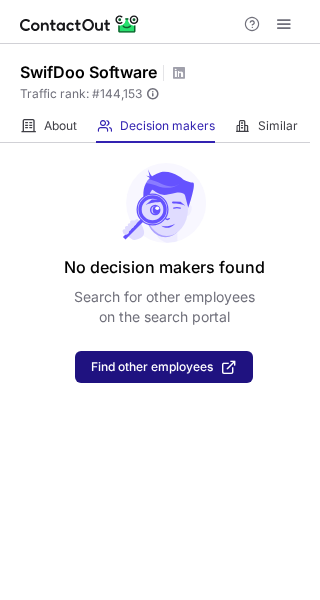 click on "Find other employees" at bounding box center (152, 367) 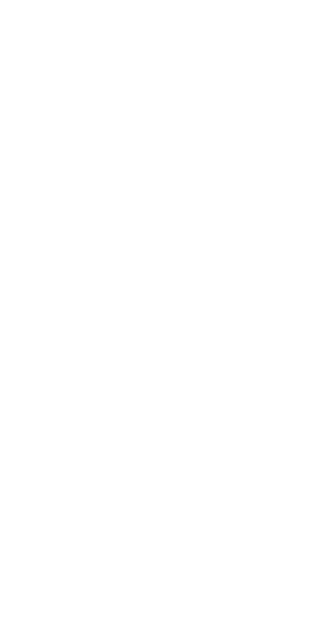 scroll, scrollTop: 0, scrollLeft: 0, axis: both 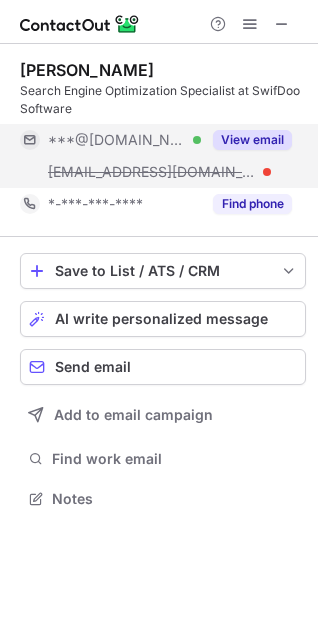 click on "View email" at bounding box center (252, 140) 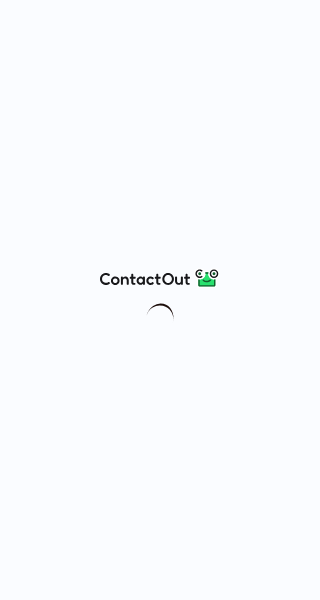 scroll, scrollTop: 0, scrollLeft: 0, axis: both 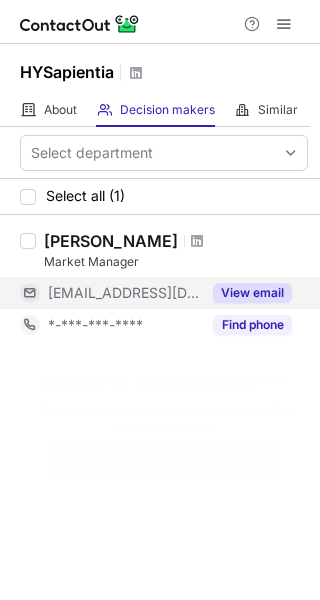 click on "View email" at bounding box center [252, 293] 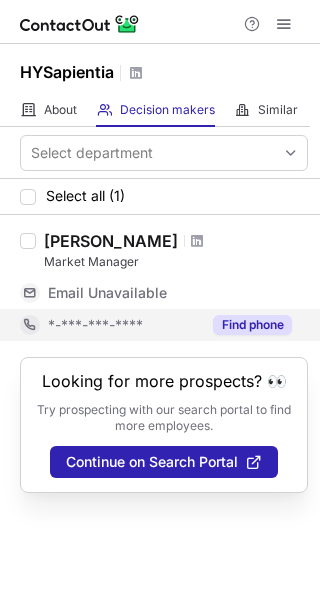 click on "Find phone" at bounding box center [252, 325] 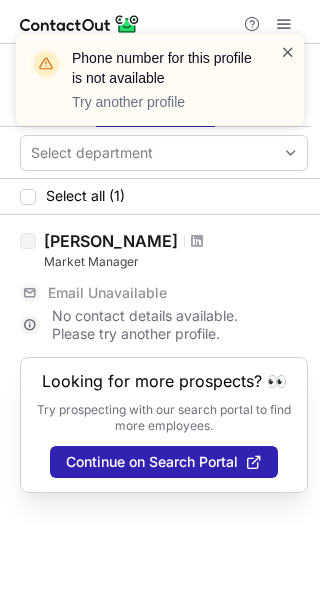 click at bounding box center [288, 52] 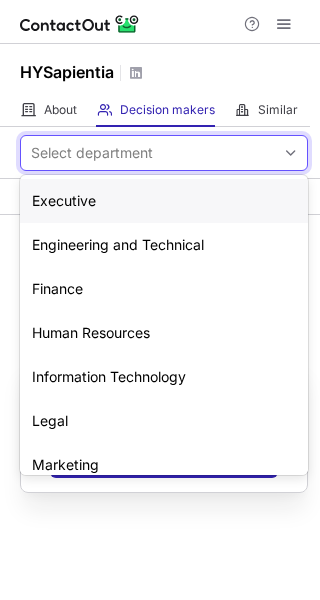 click on "Select department" at bounding box center [148, 153] 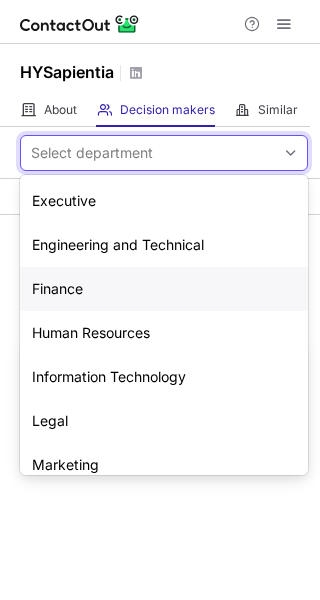 scroll, scrollTop: 148, scrollLeft: 0, axis: vertical 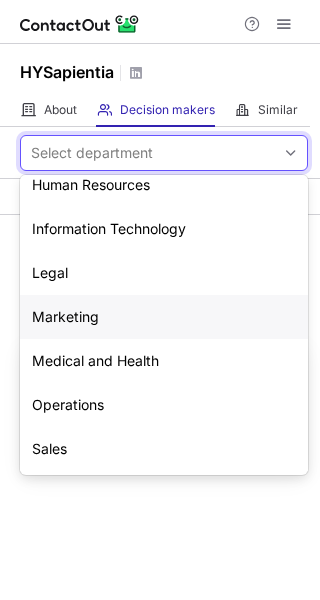 click on "Marketing" at bounding box center (164, 317) 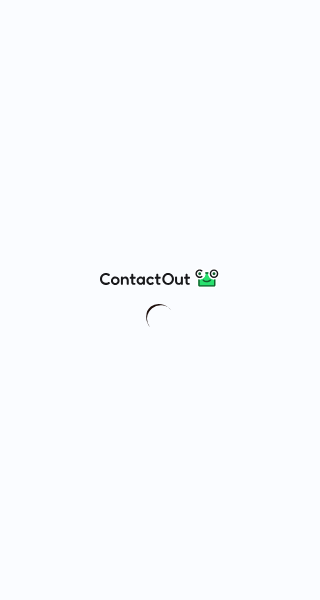 scroll, scrollTop: 0, scrollLeft: 0, axis: both 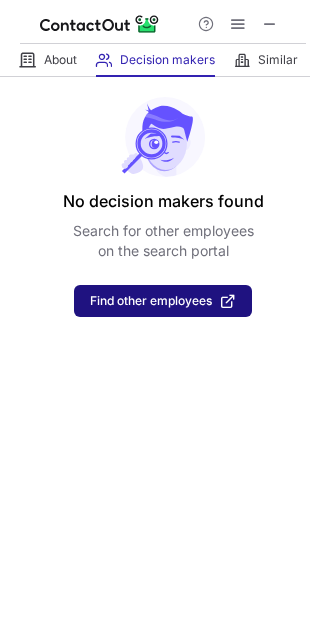 click on "Find other employees" at bounding box center (151, 301) 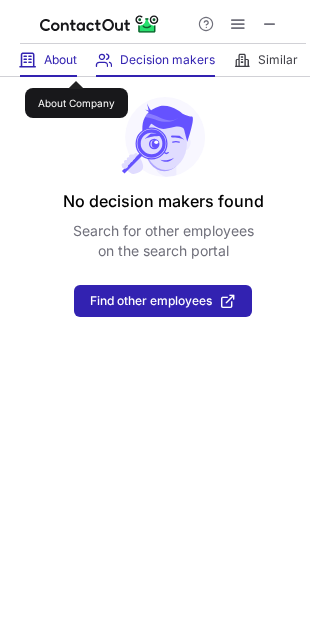 click on "About" at bounding box center [60, 60] 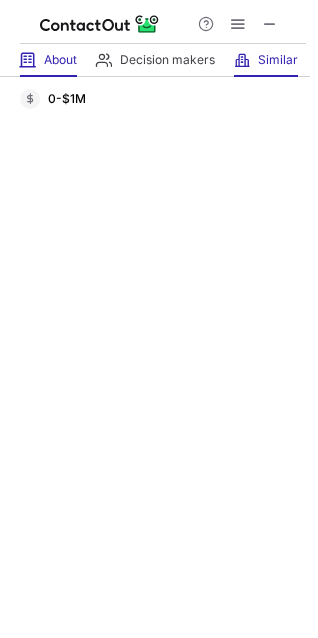 click on "Similar Similar Companies" at bounding box center [266, 60] 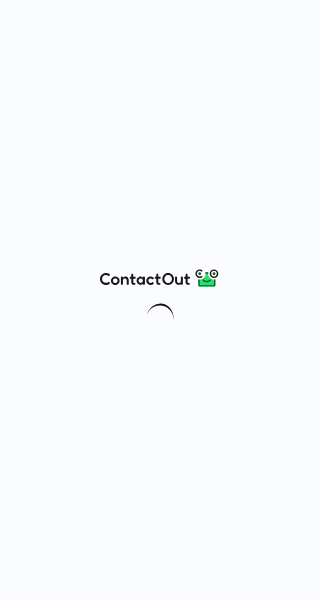 scroll, scrollTop: 0, scrollLeft: 0, axis: both 